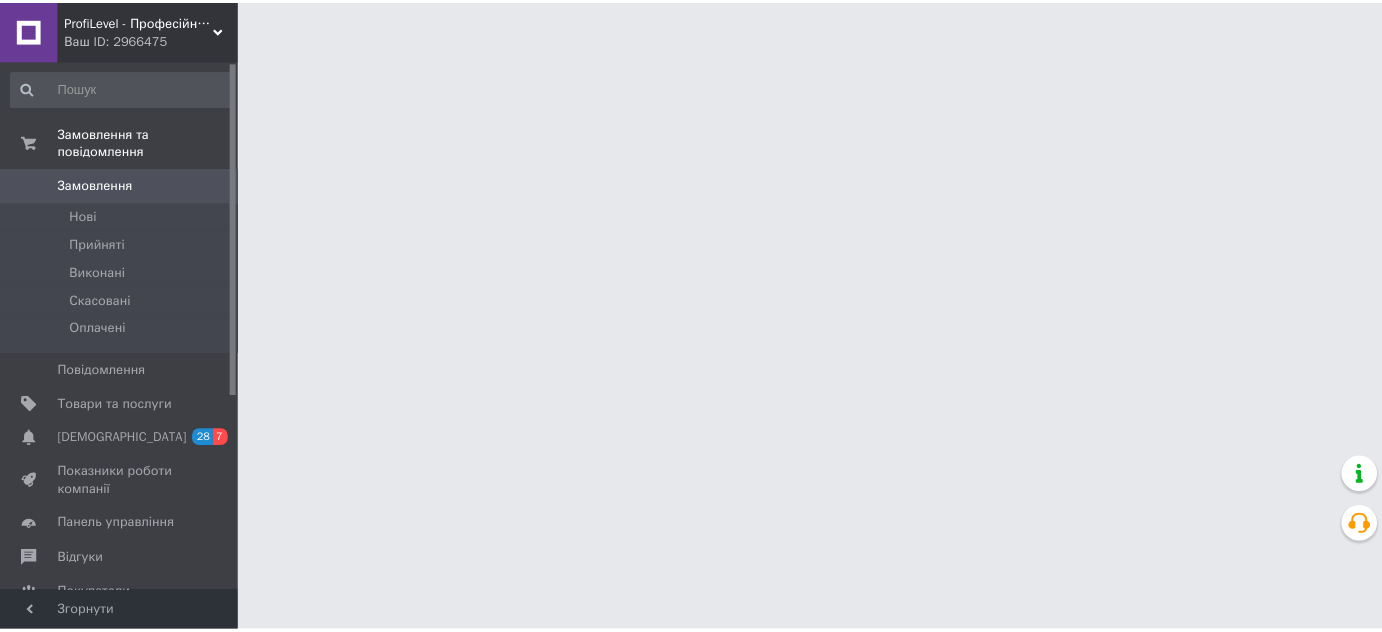 scroll, scrollTop: 0, scrollLeft: 0, axis: both 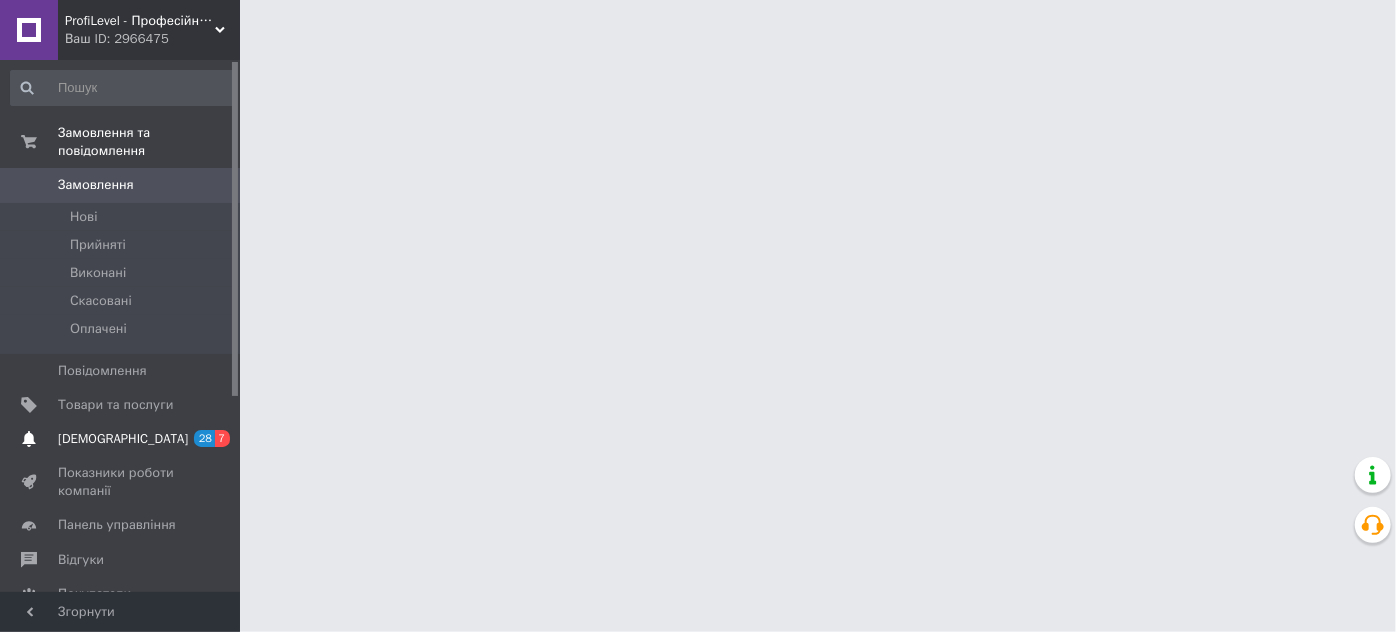 click on "[DEMOGRAPHIC_DATA]" at bounding box center (123, 439) 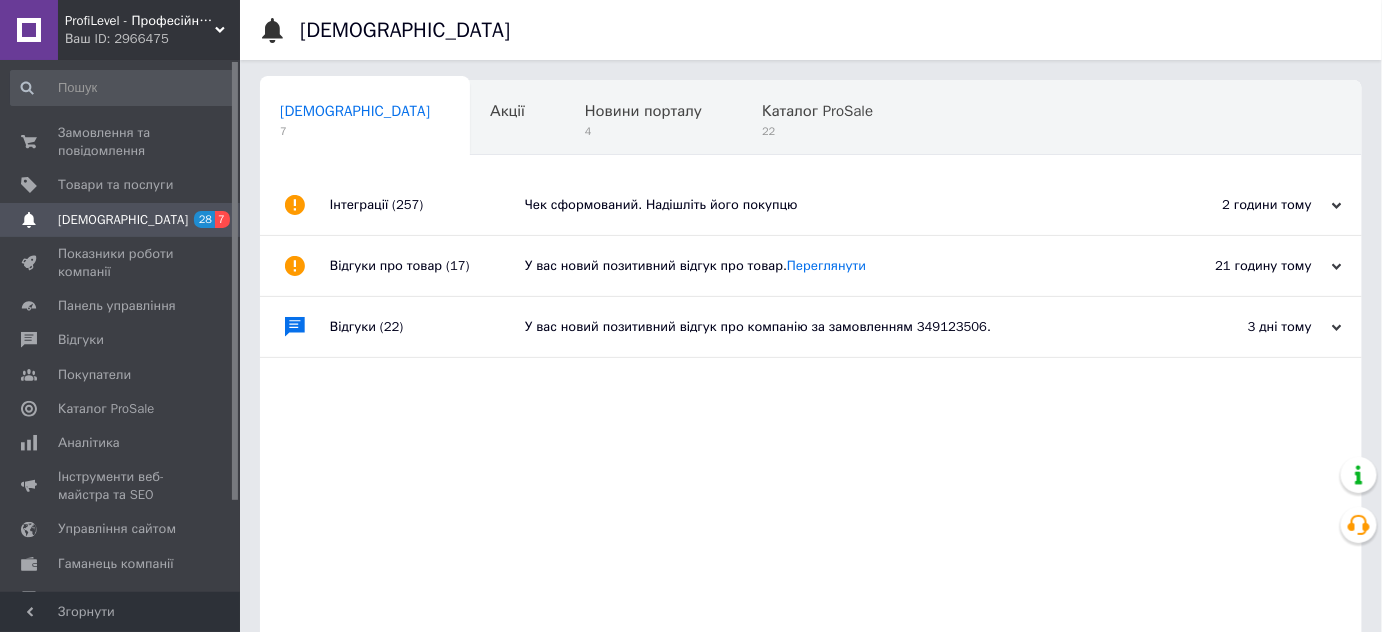 click on "Чек сформований. Надішліть його покупцю" at bounding box center (833, 205) 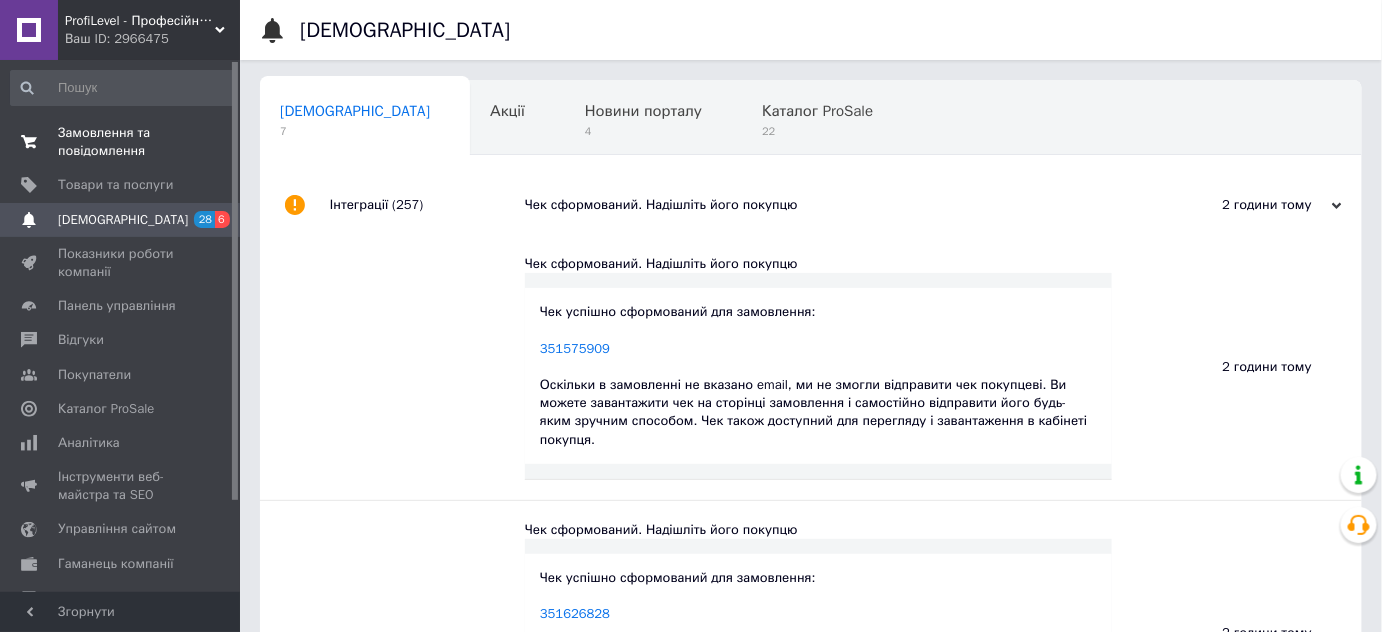 click on "Замовлення та повідомлення" at bounding box center (121, 142) 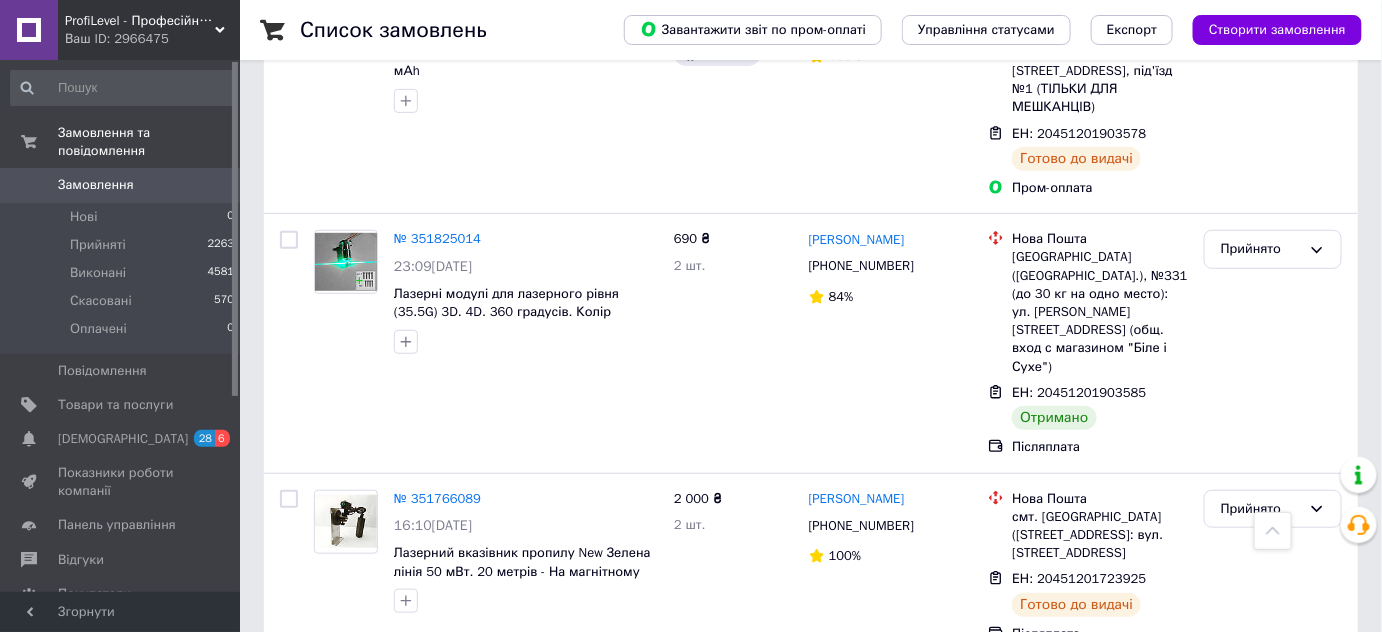 scroll, scrollTop: 2780, scrollLeft: 0, axis: vertical 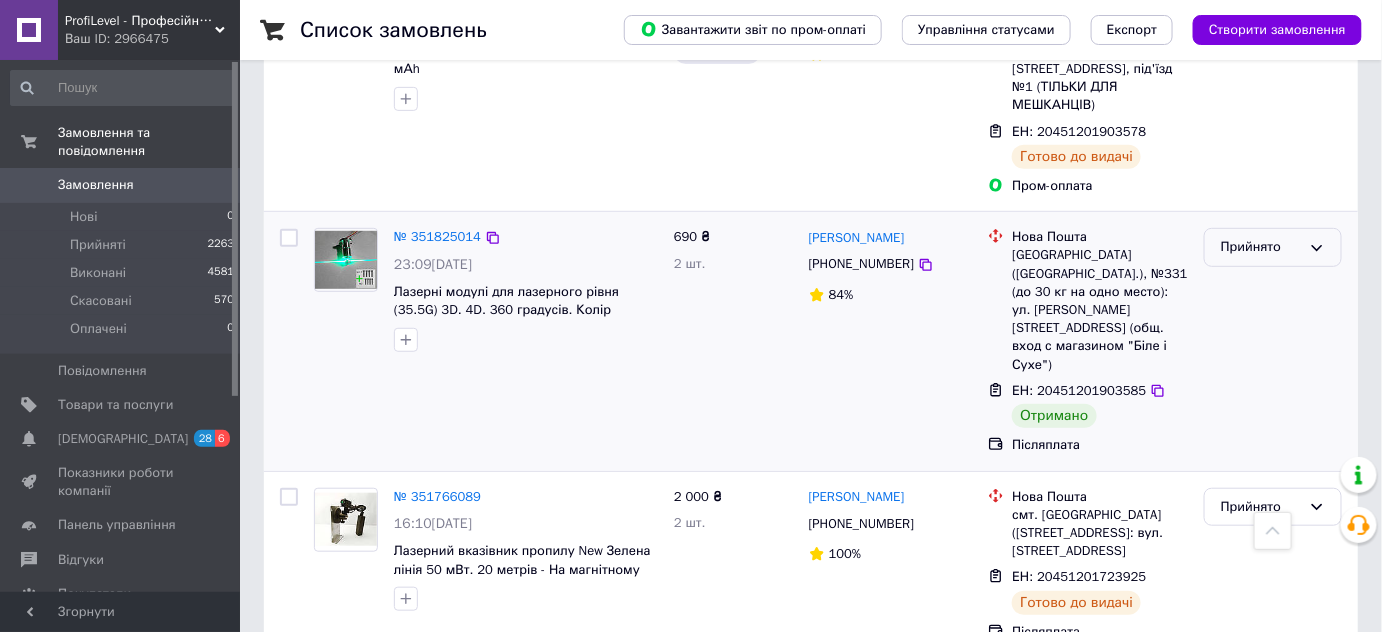 click on "Прийнято" at bounding box center [1261, 247] 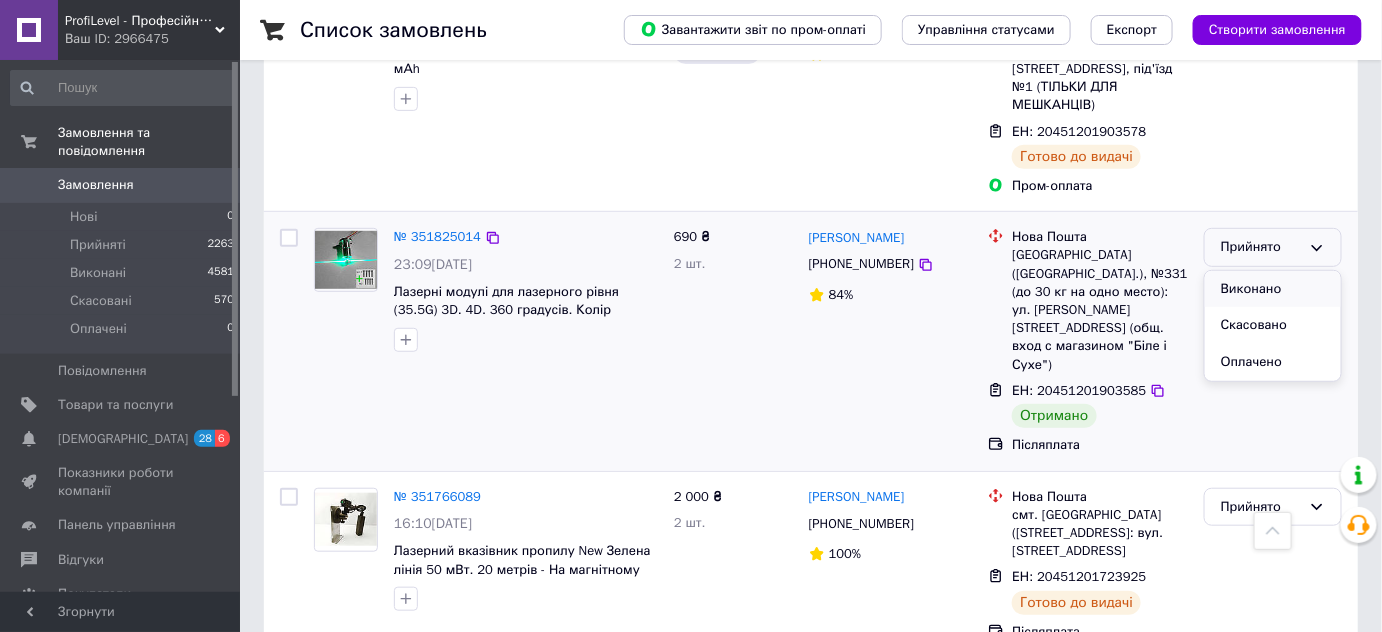 click on "Виконано" at bounding box center [1273, 289] 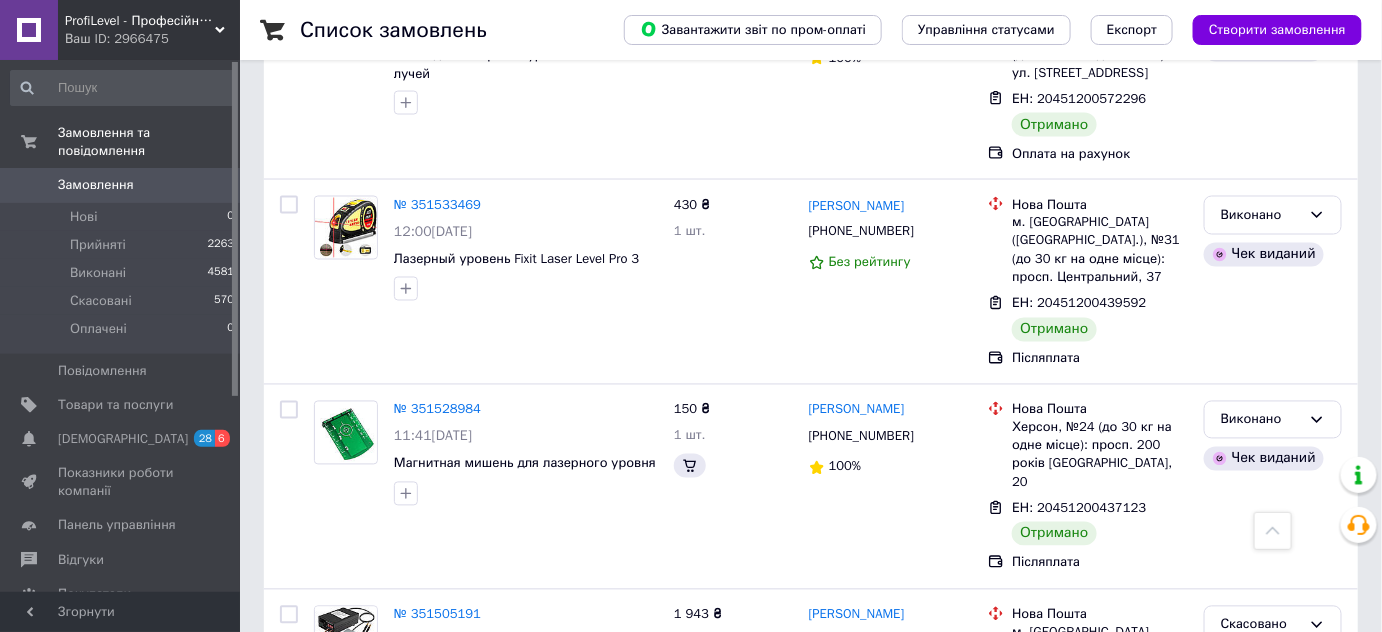 scroll, scrollTop: 6293, scrollLeft: 0, axis: vertical 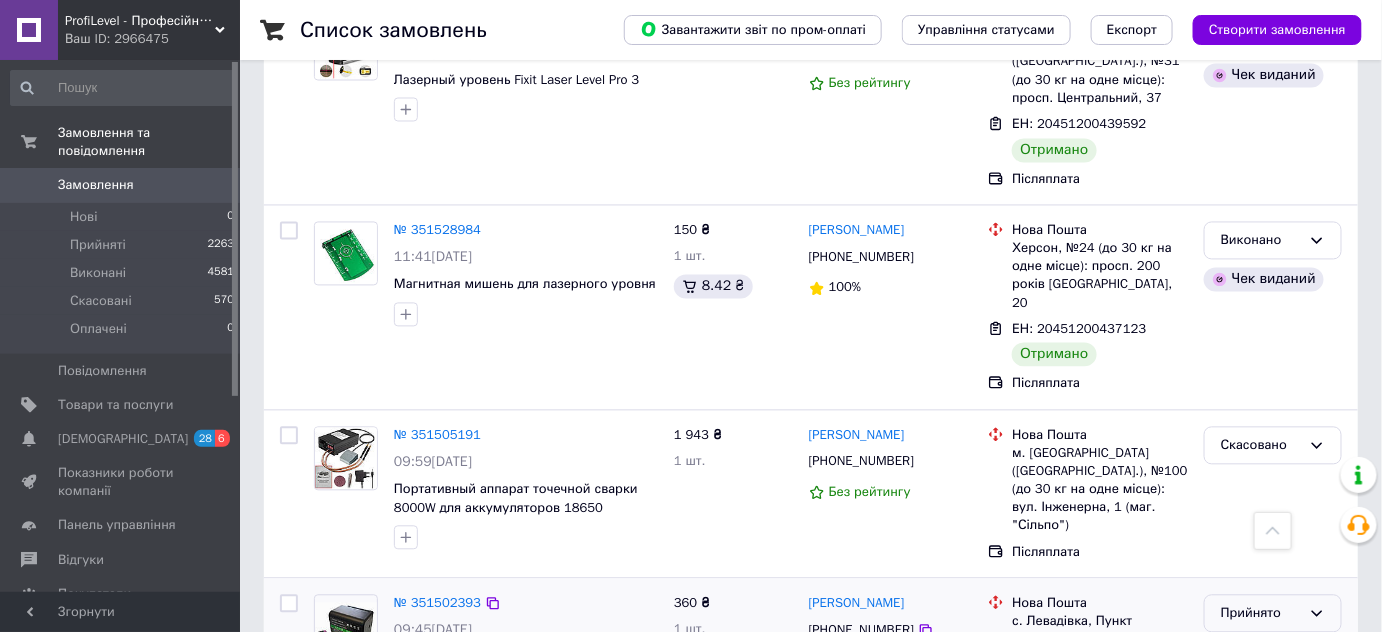 click on "Прийнято" at bounding box center [1261, 614] 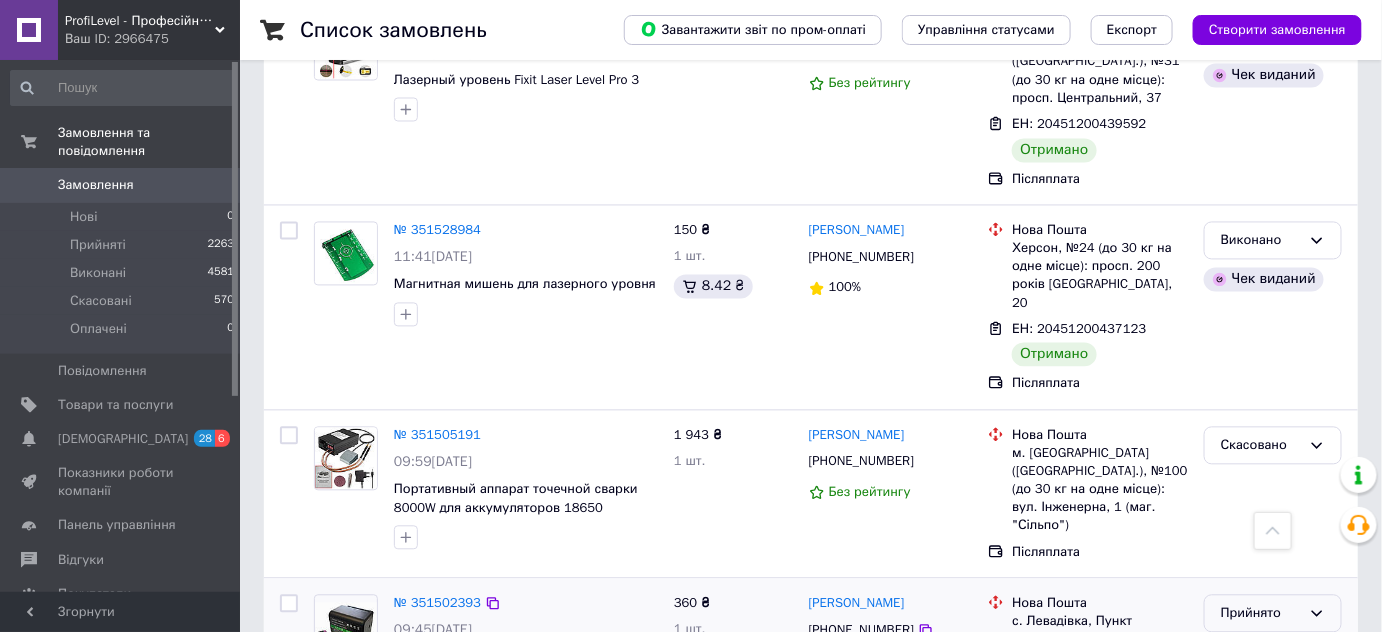 click on "Виконано" at bounding box center (1273, 655) 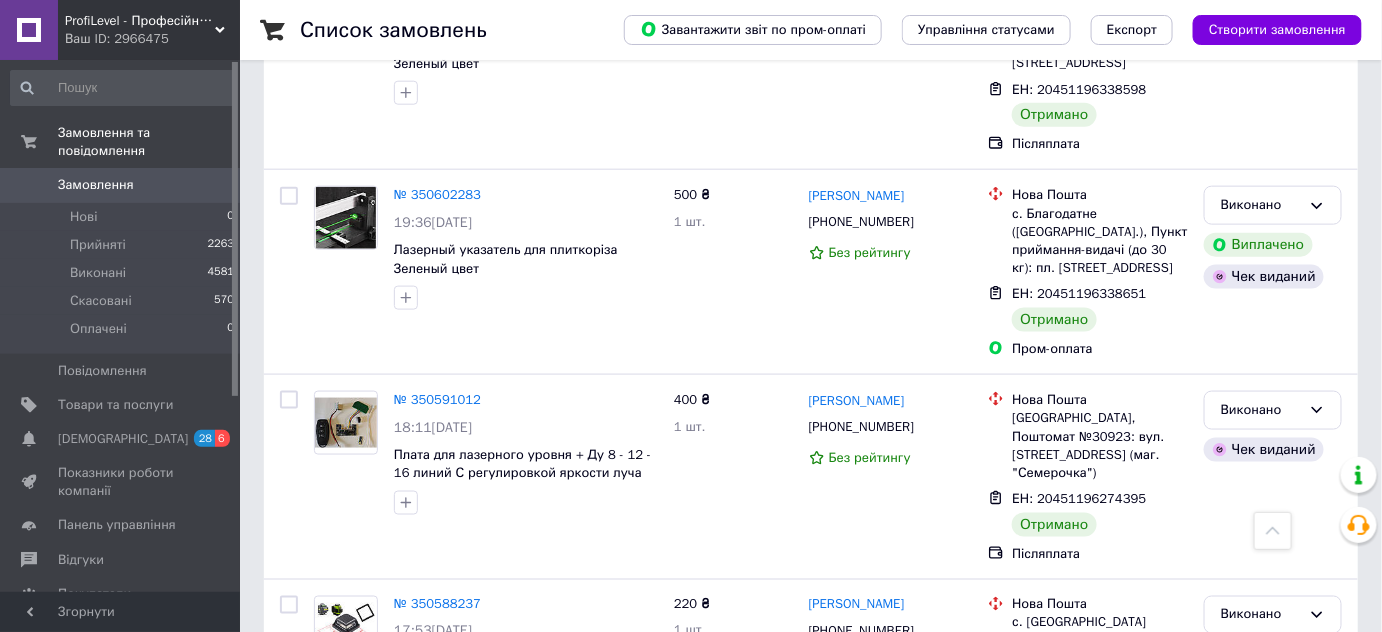 scroll, scrollTop: 18456, scrollLeft: 0, axis: vertical 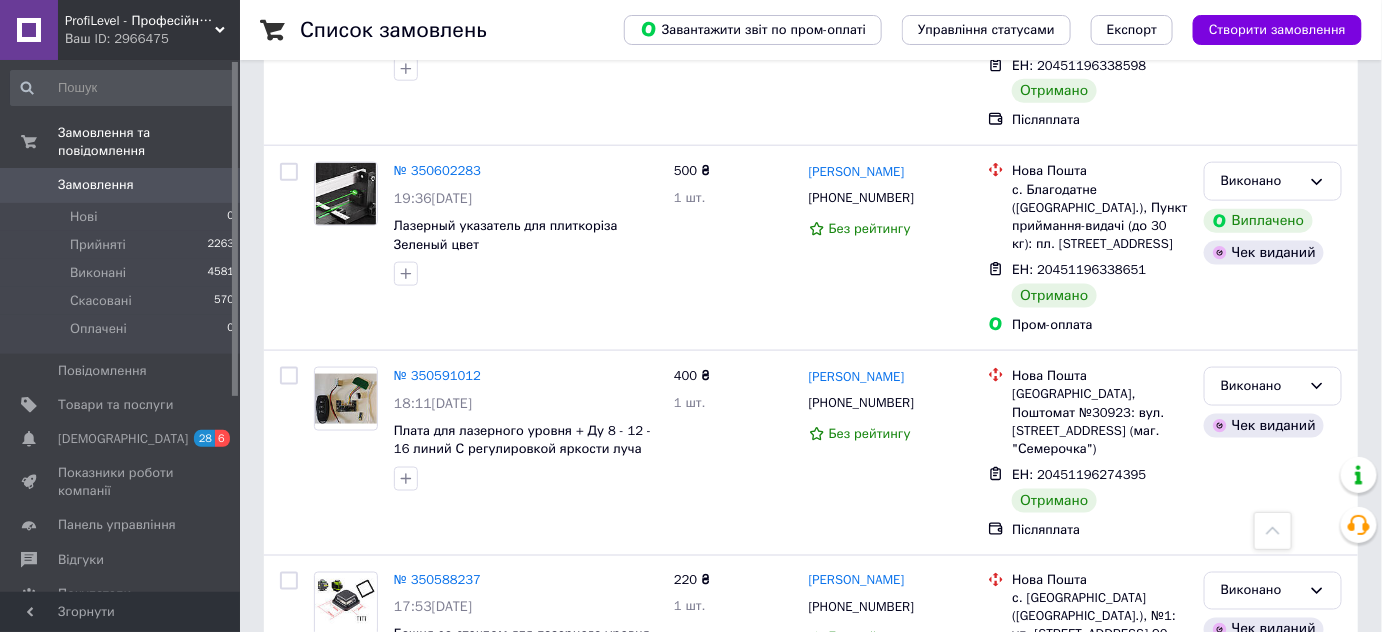 click at bounding box center [1273, 531] 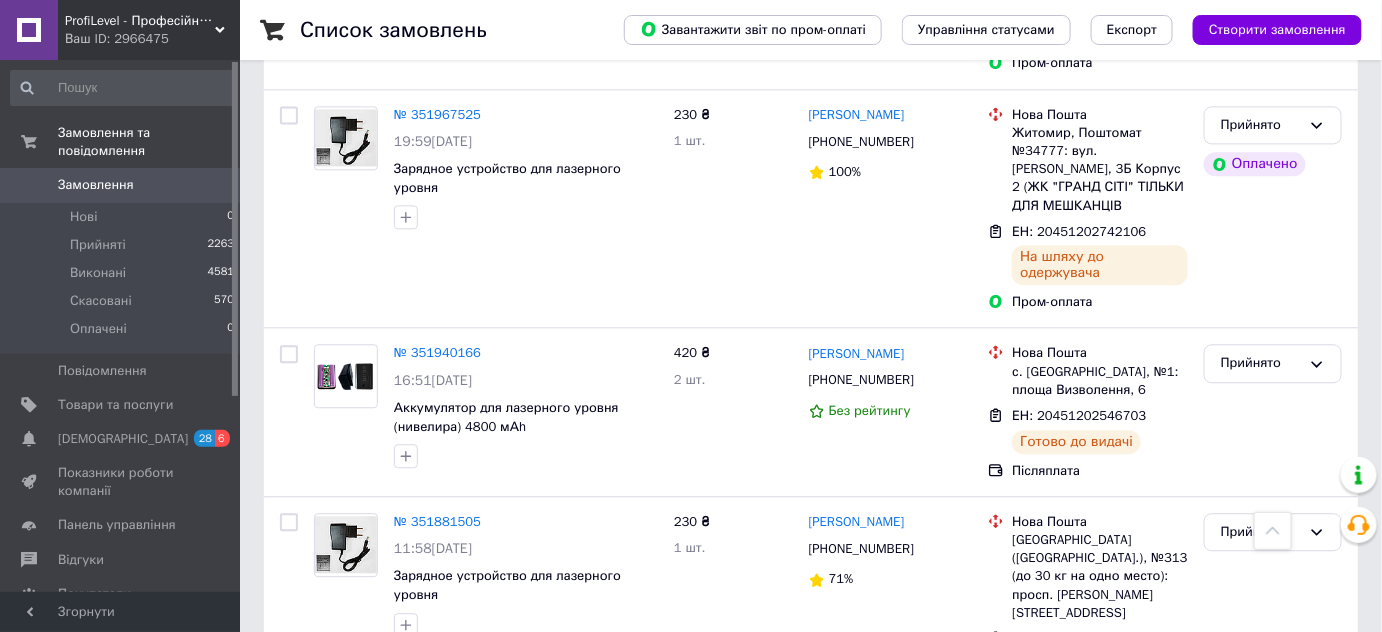 scroll, scrollTop: 0, scrollLeft: 0, axis: both 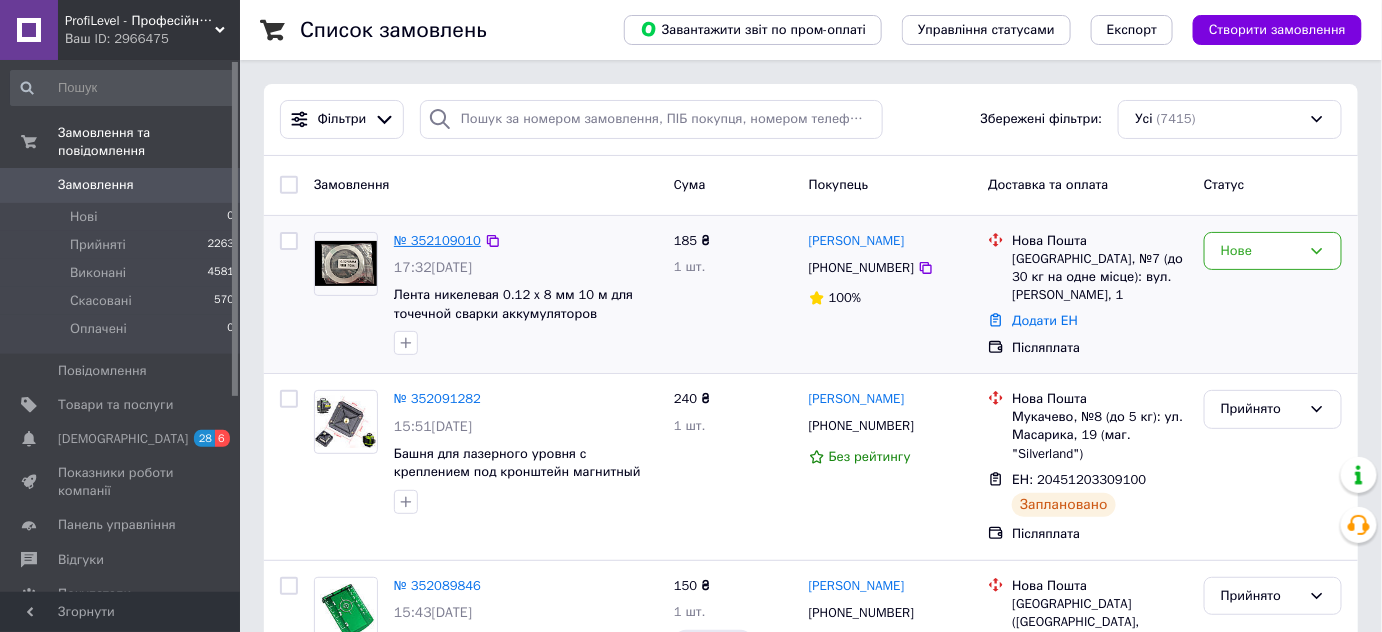 click on "№ 352109010" at bounding box center [437, 240] 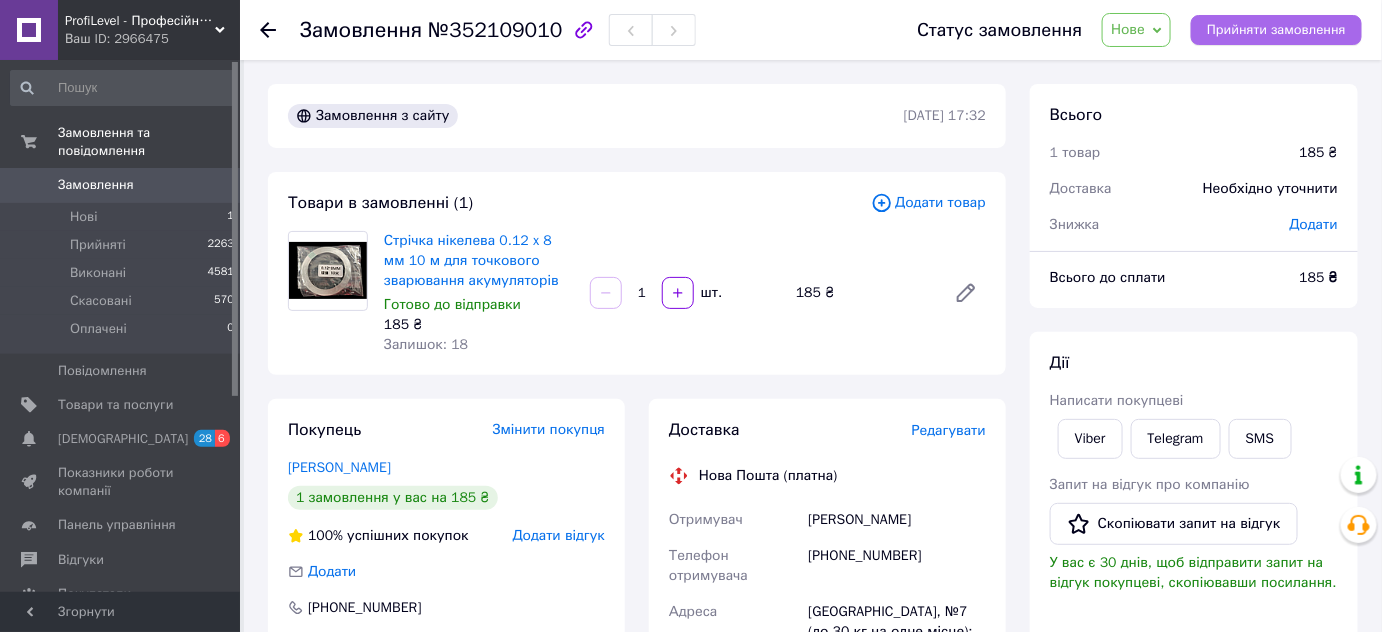 click on "Прийняти замовлення" at bounding box center [1276, 30] 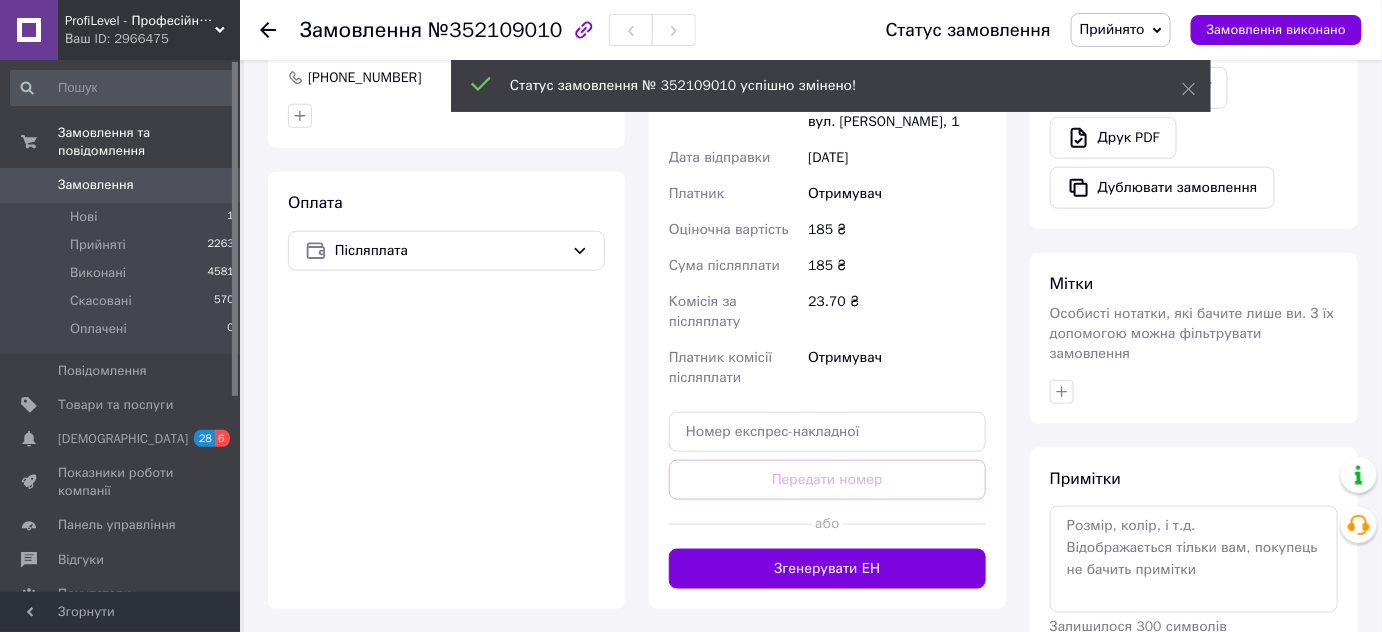 scroll, scrollTop: 720, scrollLeft: 0, axis: vertical 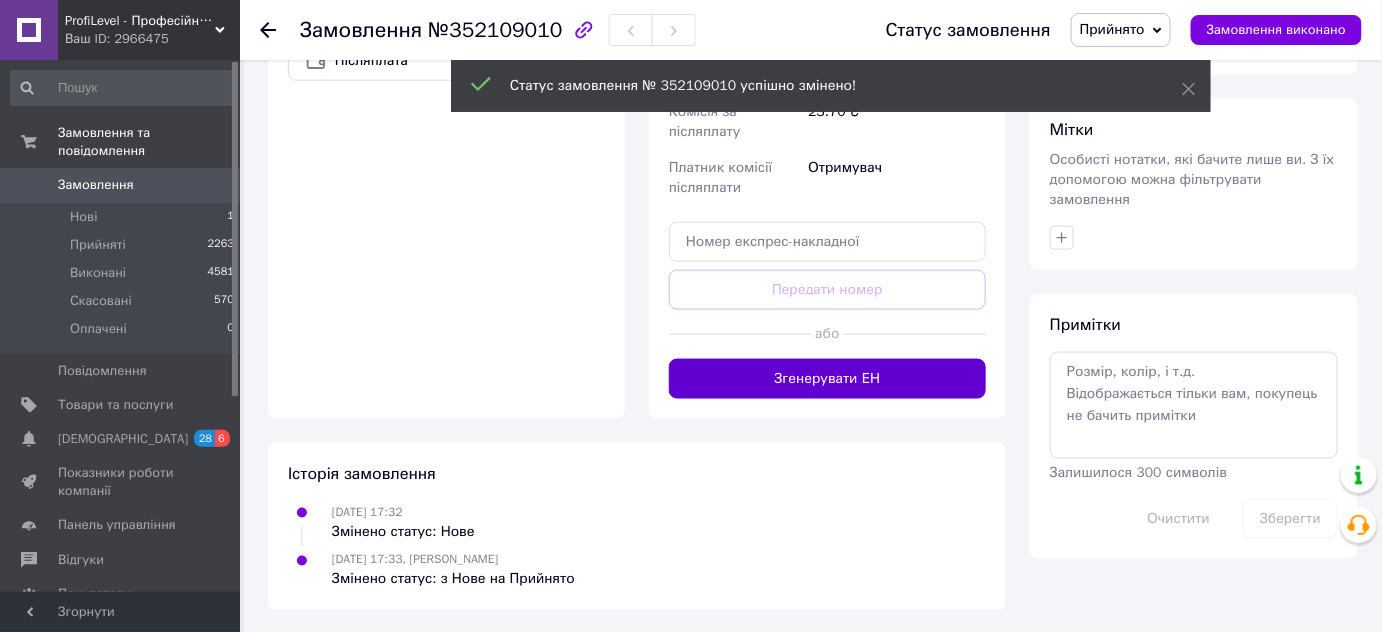 click on "Згенерувати ЕН" at bounding box center [827, 379] 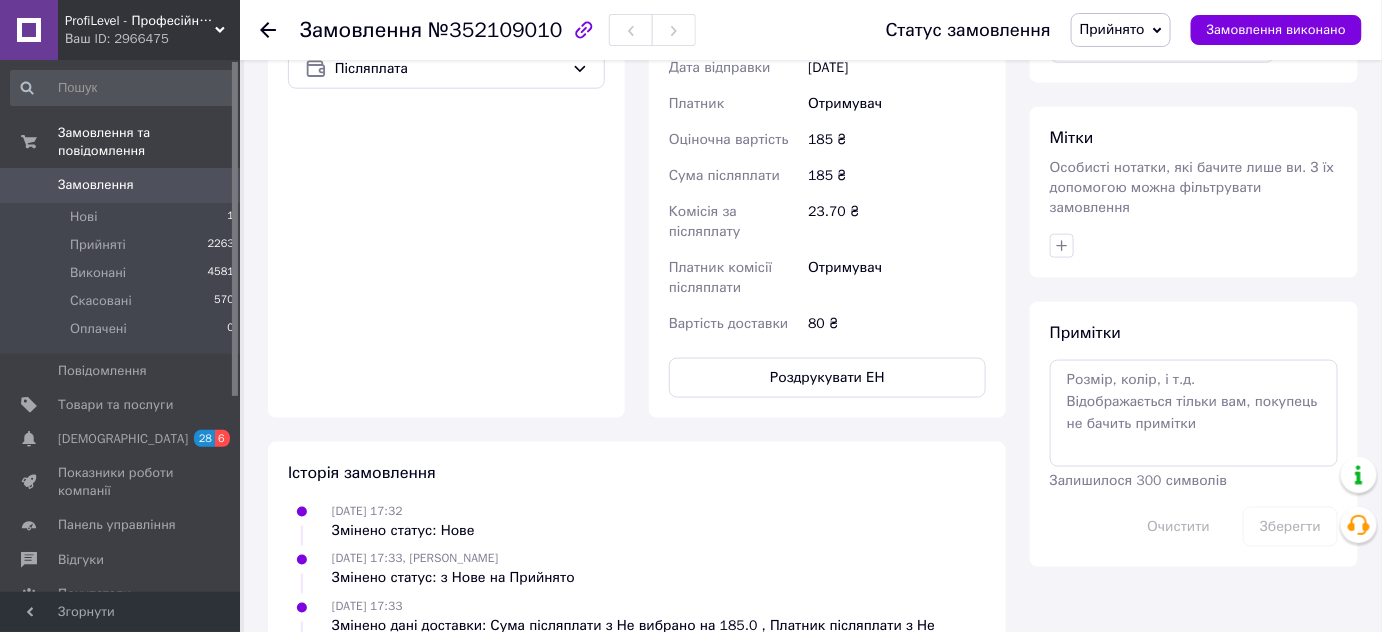 scroll, scrollTop: 720, scrollLeft: 0, axis: vertical 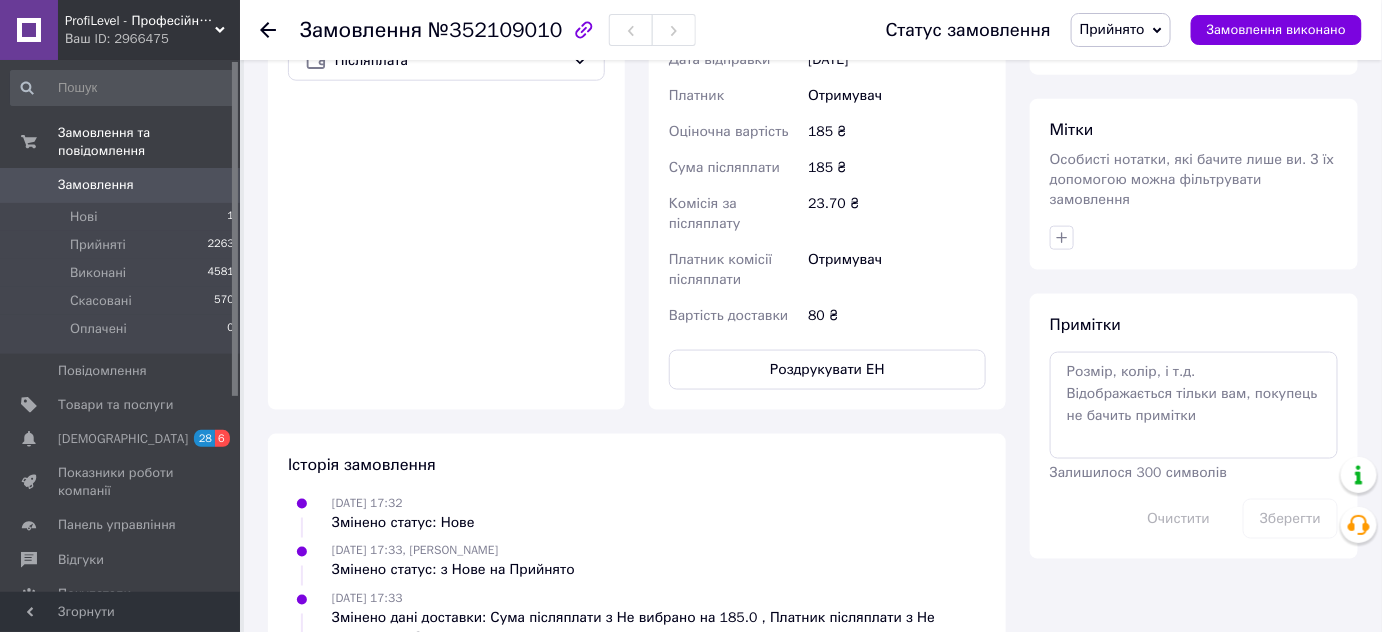 click on "Замовлення" at bounding box center [96, 185] 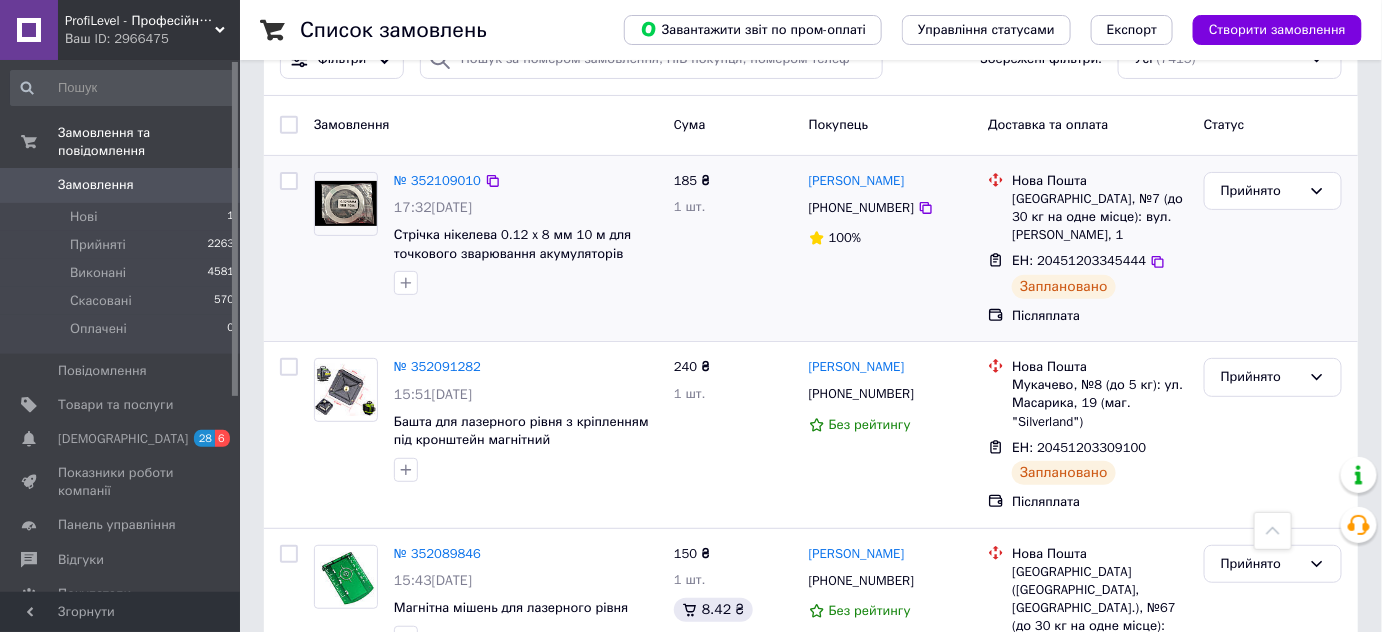 scroll, scrollTop: 0, scrollLeft: 0, axis: both 